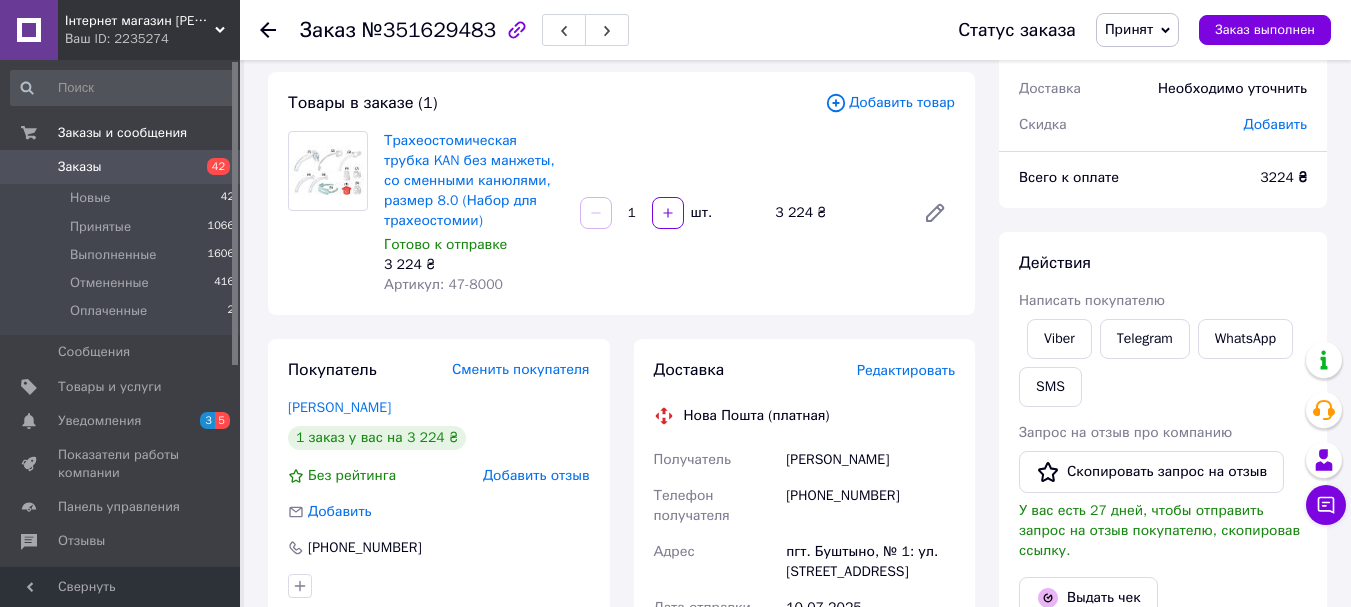 scroll, scrollTop: 0, scrollLeft: 0, axis: both 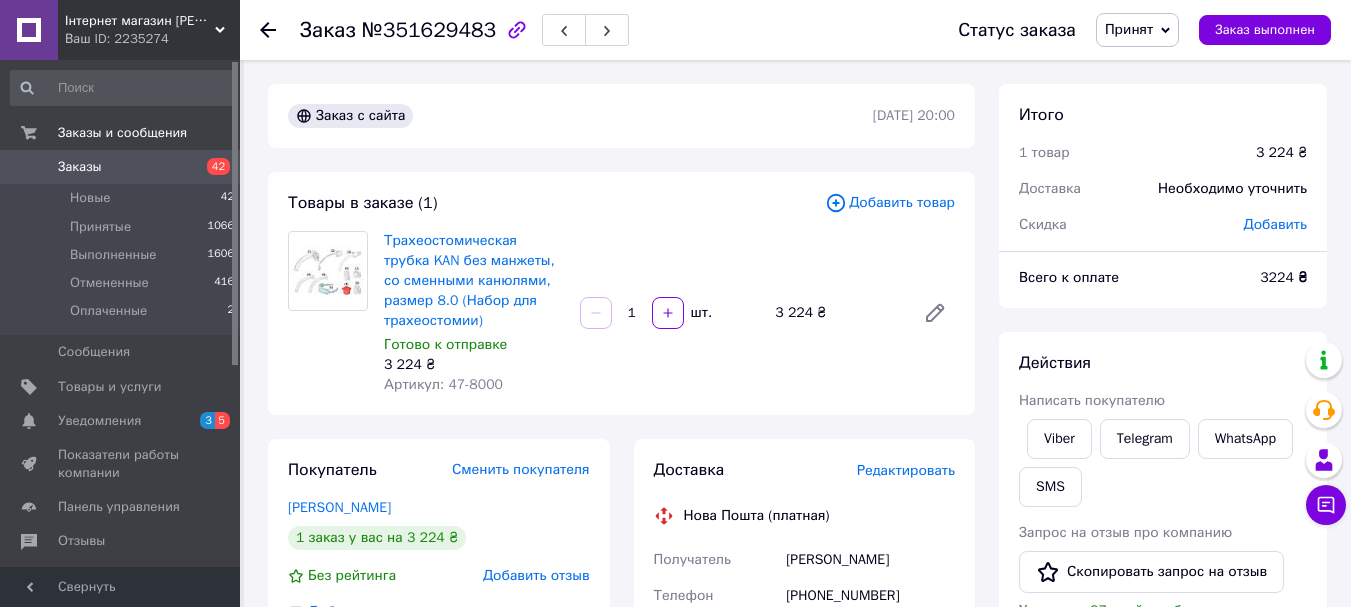 click on "Заказ №351629483 Статус заказа Принят Выполнен Отменен Оплаченный Заказ выполнен" at bounding box center (795, 30) 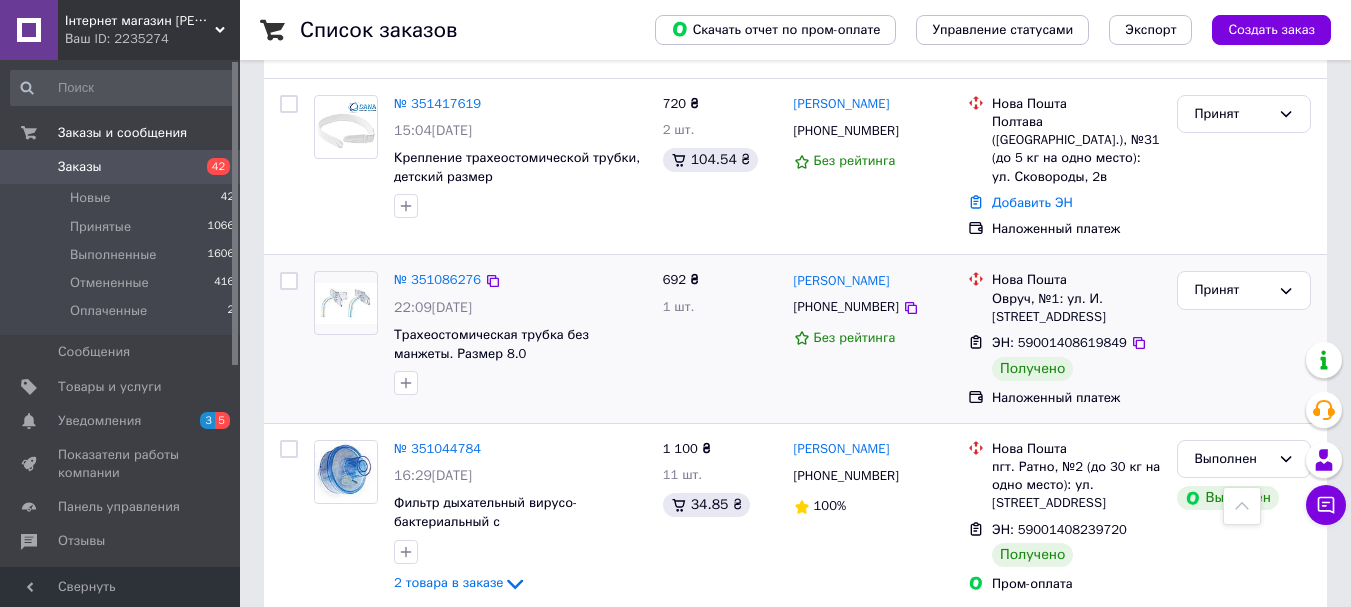 scroll, scrollTop: 1400, scrollLeft: 0, axis: vertical 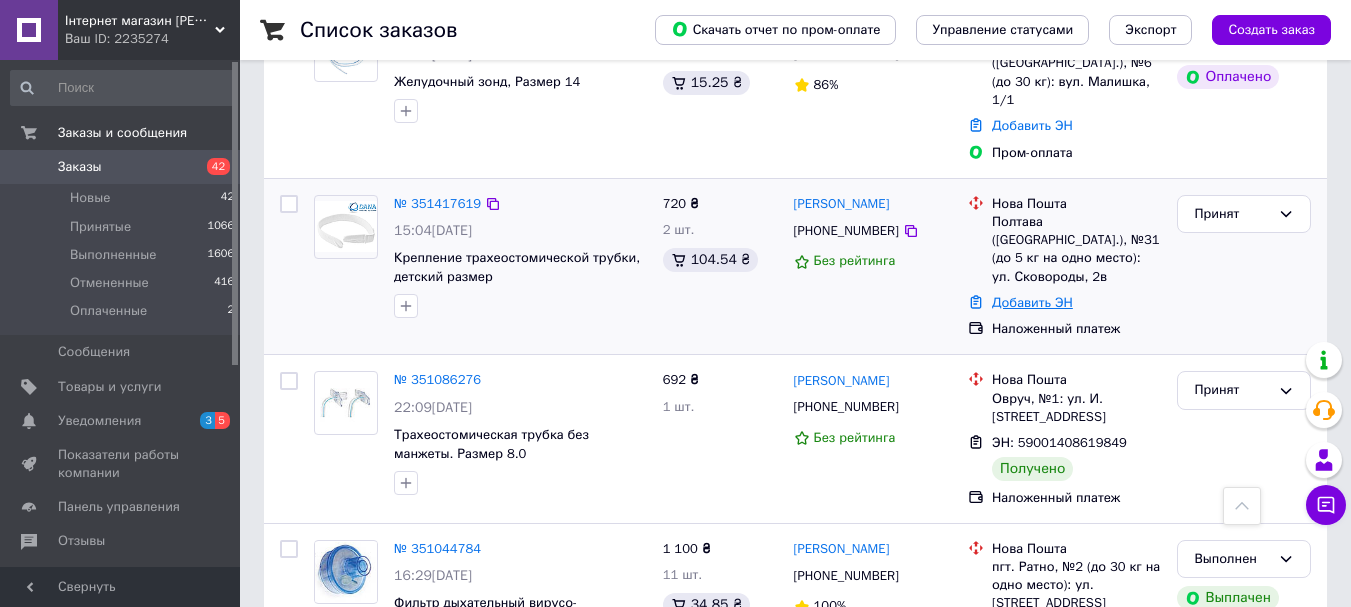 click on "Добавить ЭН" at bounding box center [1032, 302] 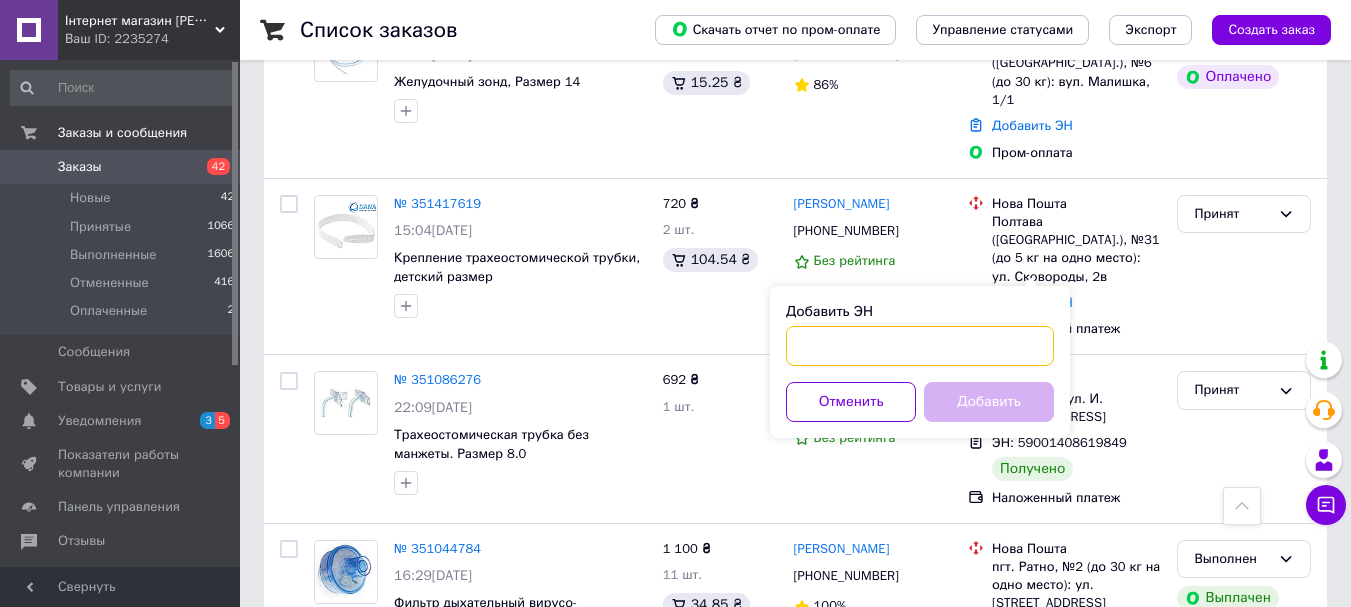 click on "Добавить ЭН" at bounding box center [920, 346] 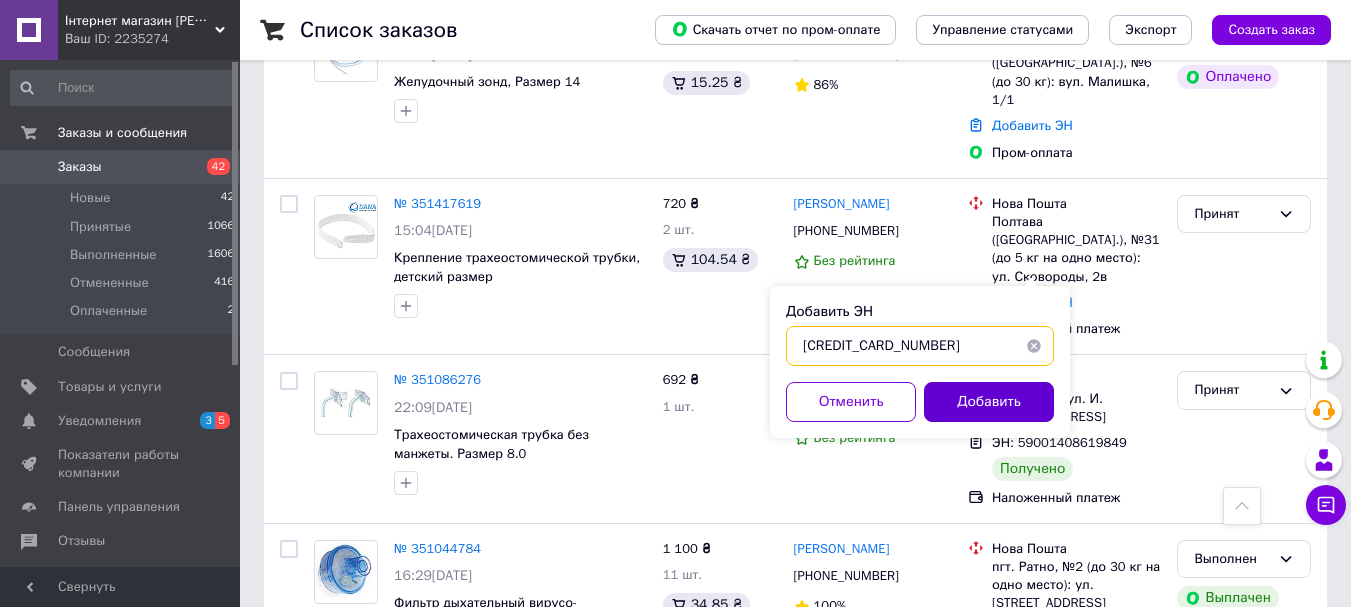 type on "[CREDIT_CARD_NUMBER]" 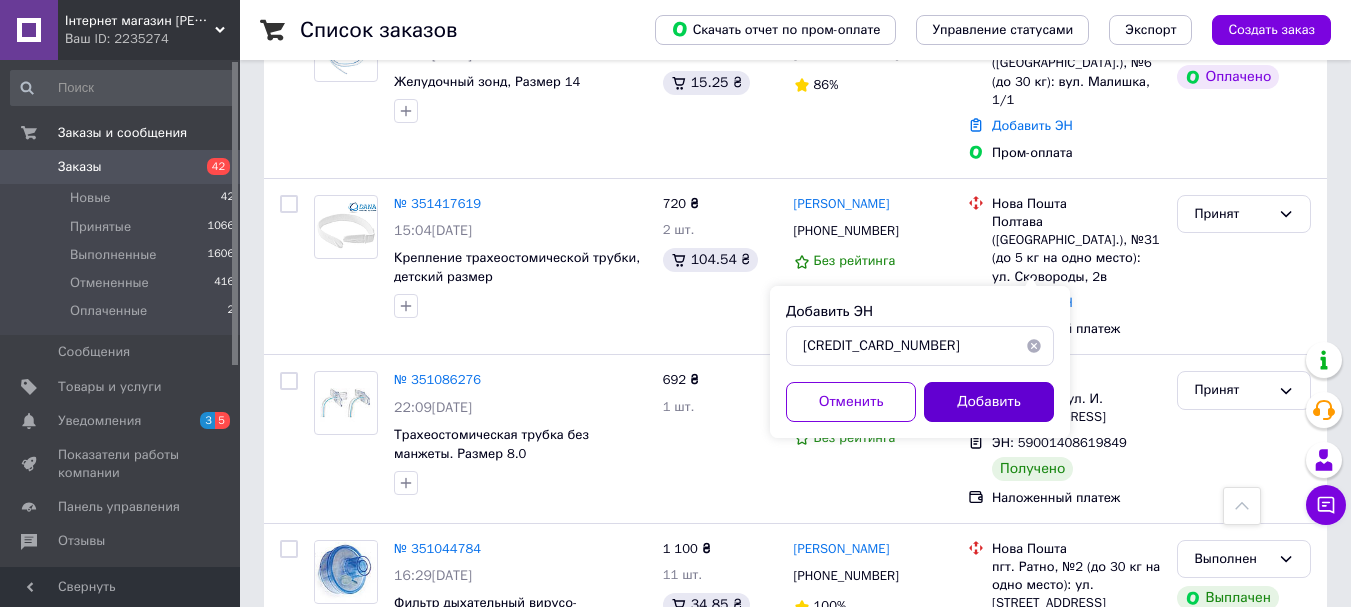 click on "Добавить" at bounding box center (989, 402) 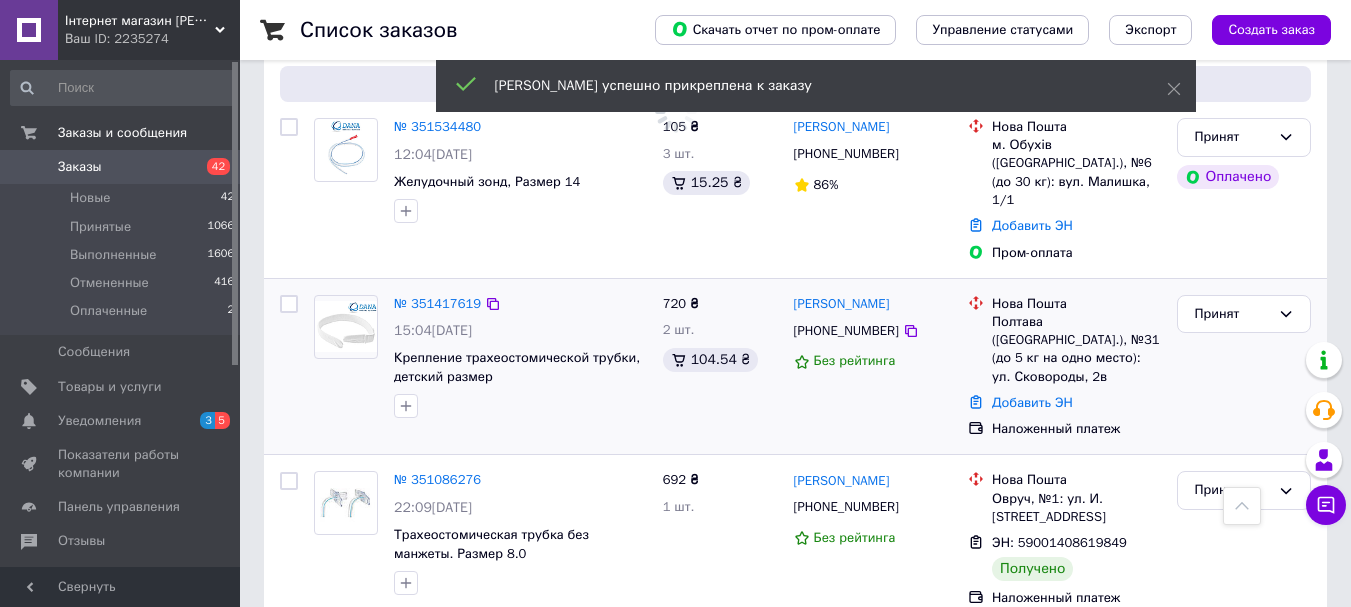 scroll, scrollTop: 1200, scrollLeft: 0, axis: vertical 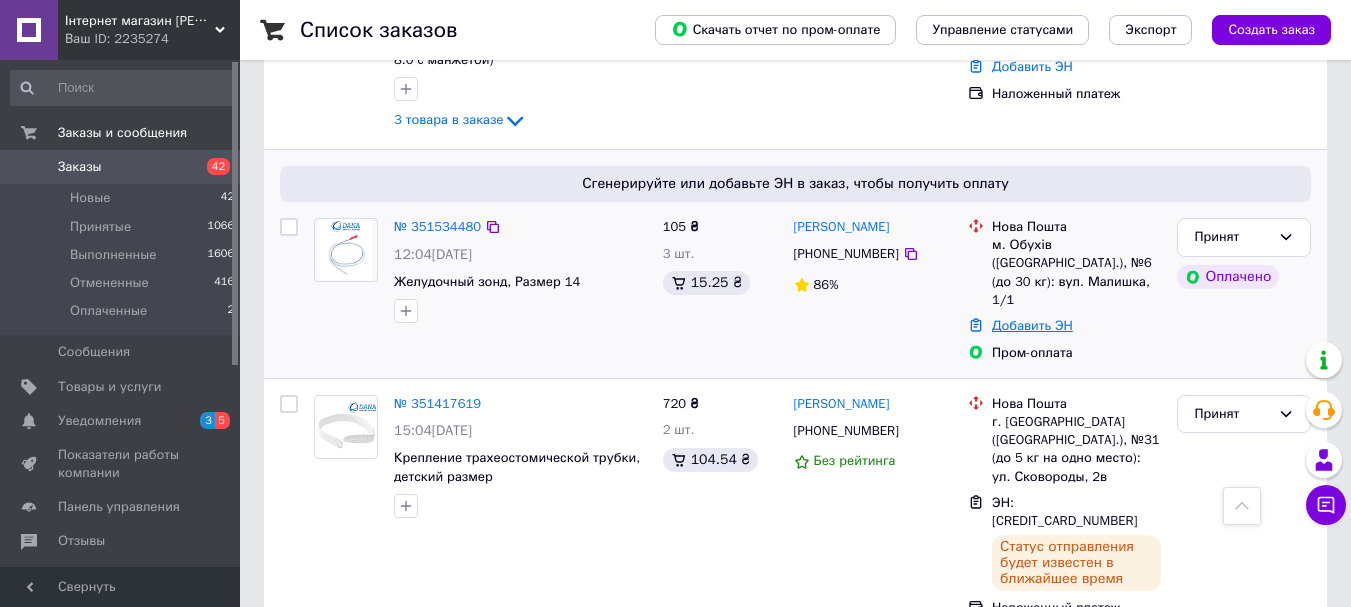 click on "Добавить ЭН" at bounding box center (1032, 325) 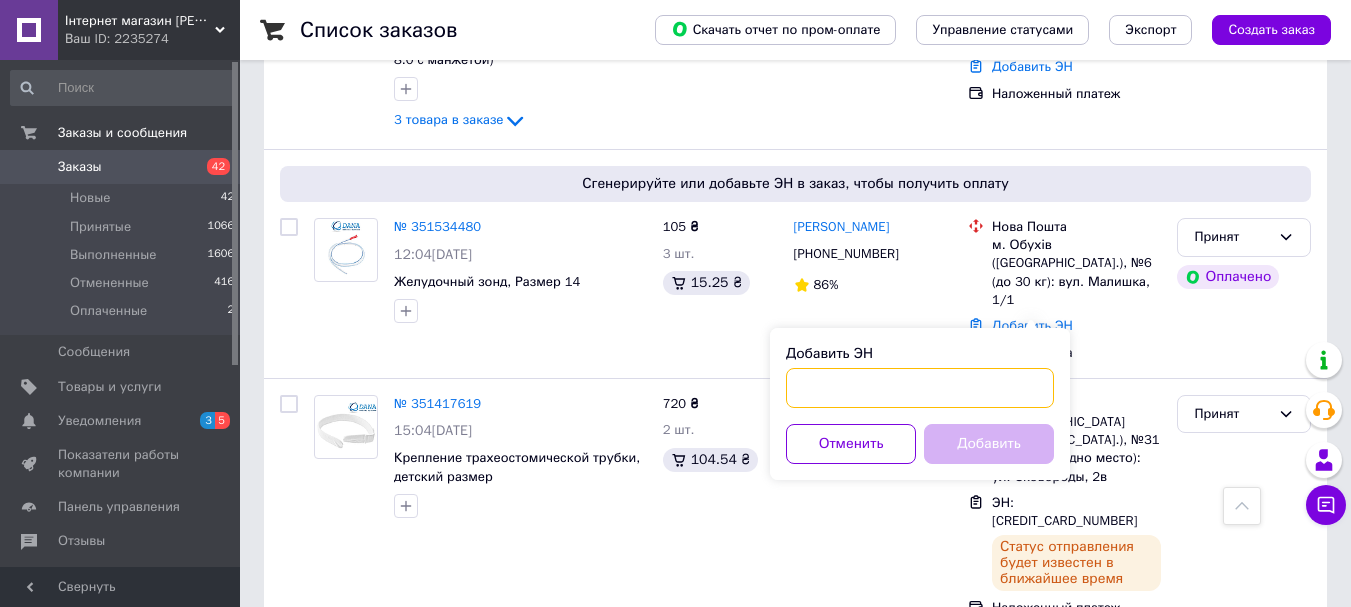 click on "Добавить ЭН" at bounding box center (920, 388) 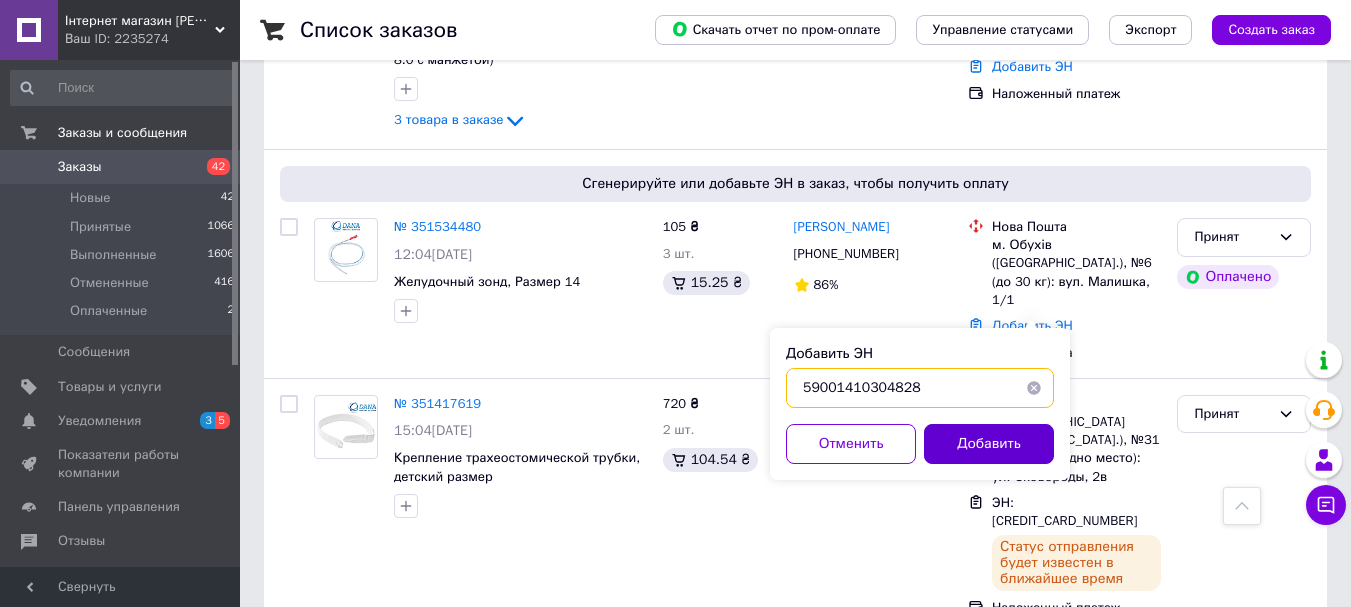type on "59001410304828" 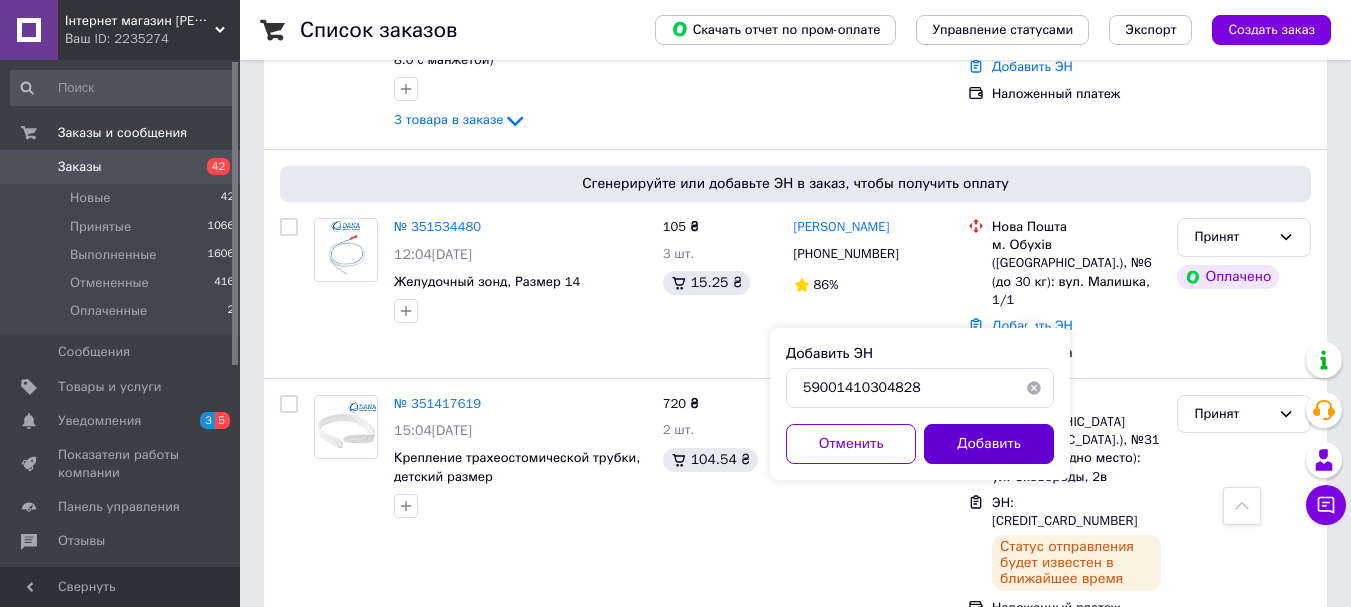 click on "Добавить" at bounding box center (989, 444) 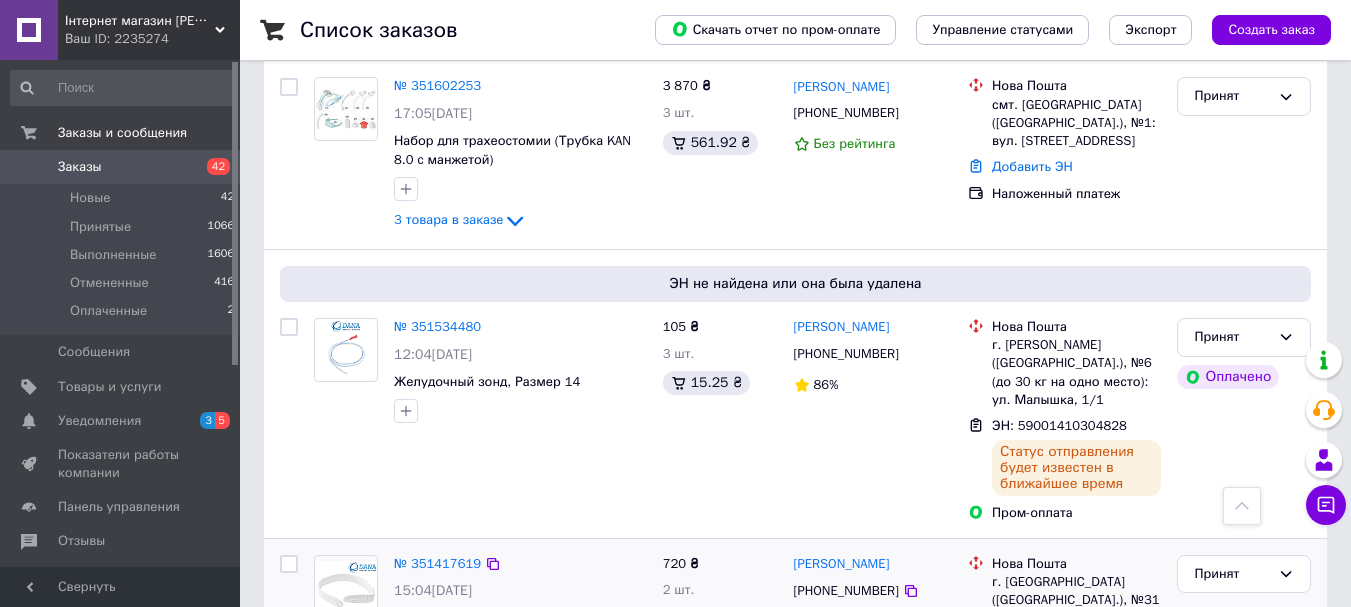 scroll, scrollTop: 1000, scrollLeft: 0, axis: vertical 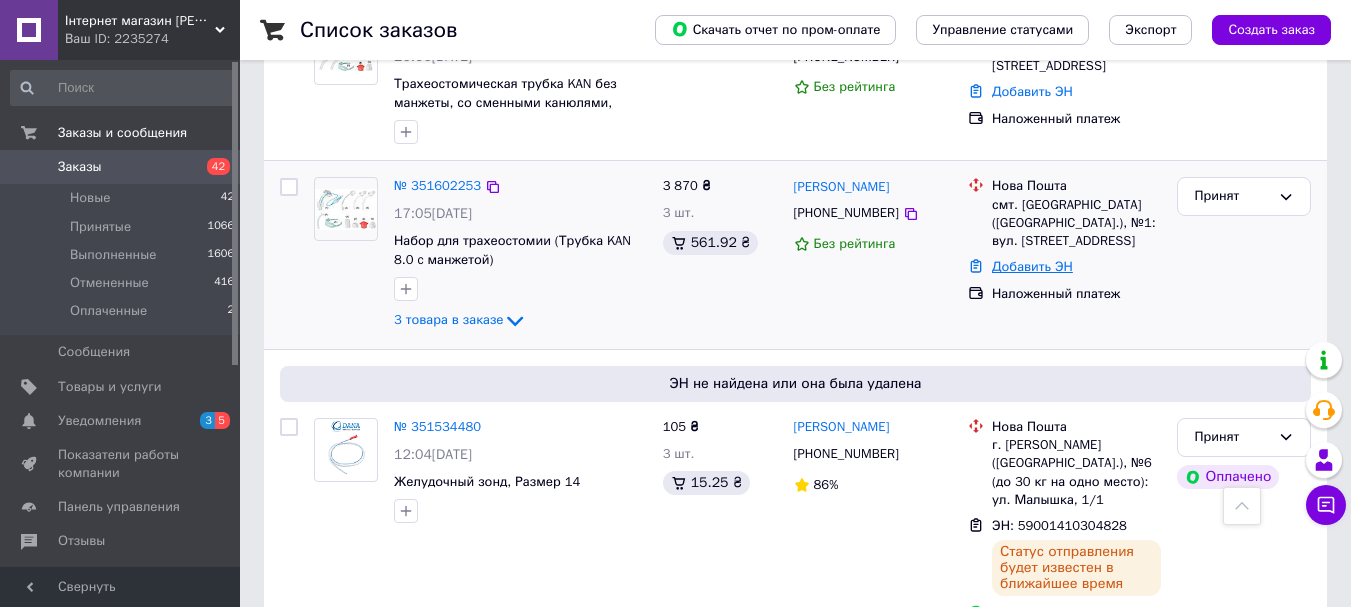 click on "Добавить ЭН" at bounding box center [1032, 266] 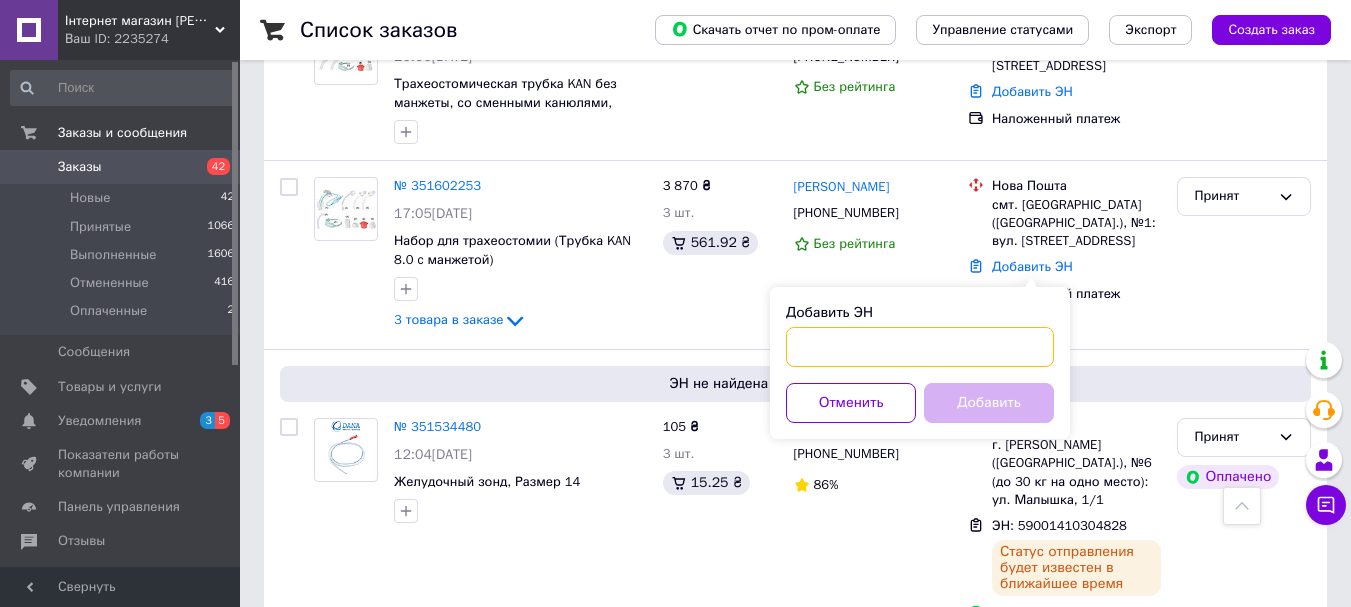 click on "Добавить ЭН" at bounding box center (920, 347) 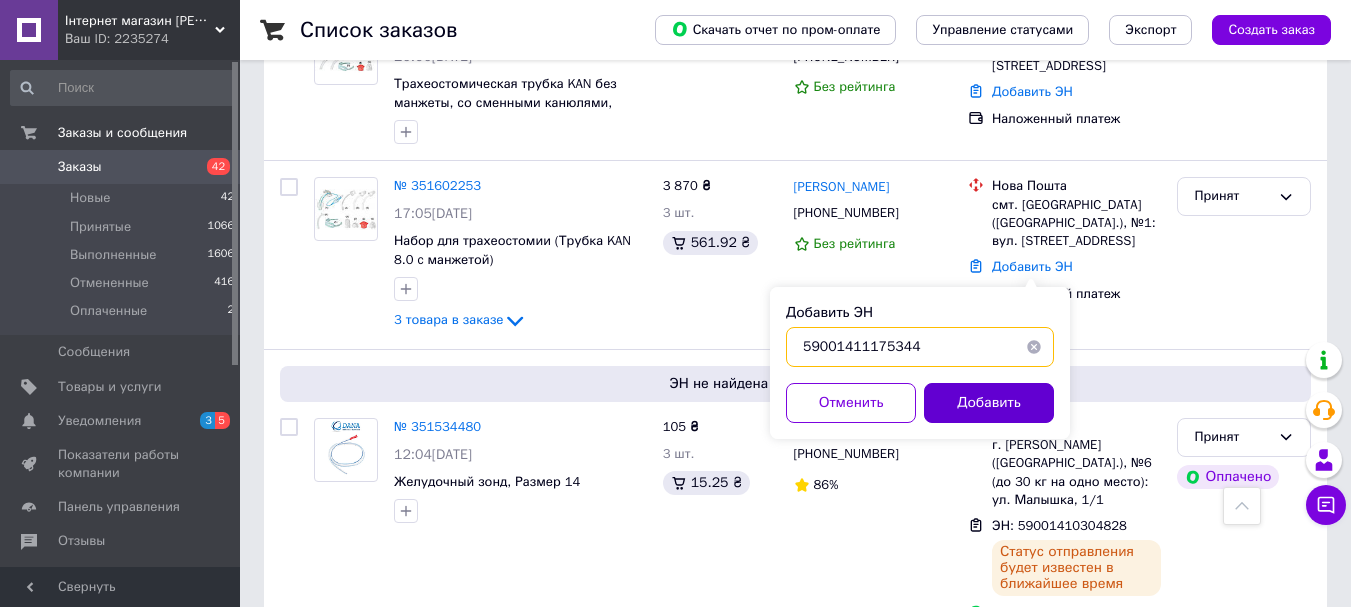 type on "59001411175344" 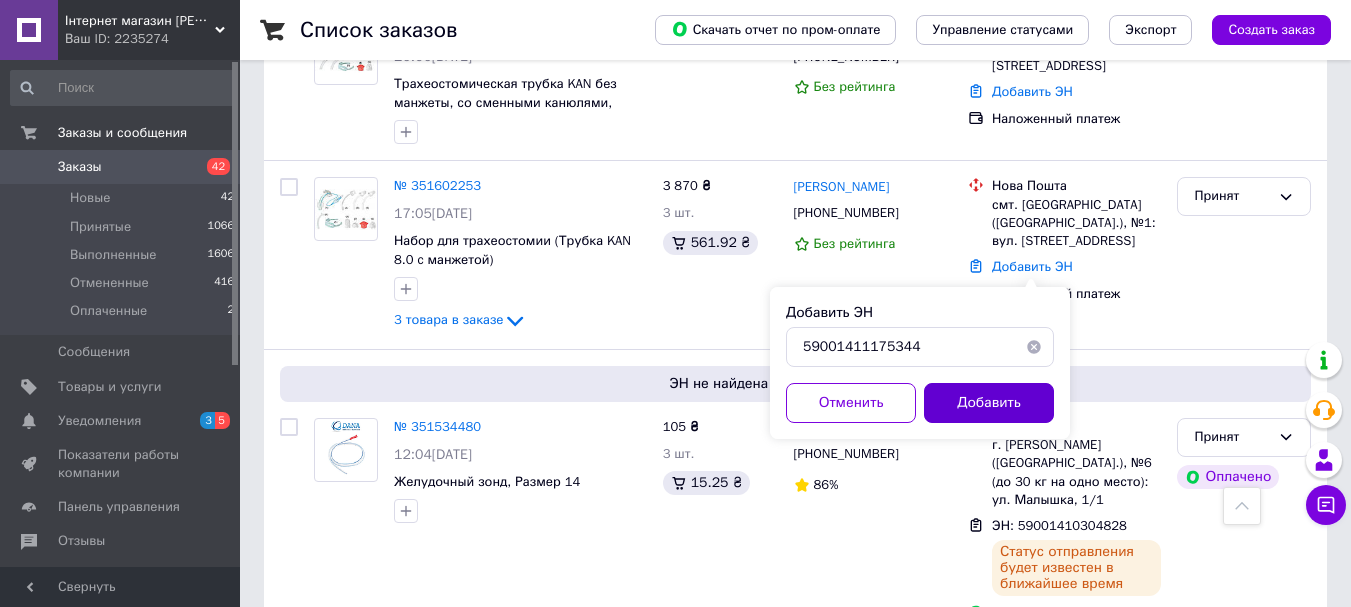 click on "Добавить" at bounding box center (989, 403) 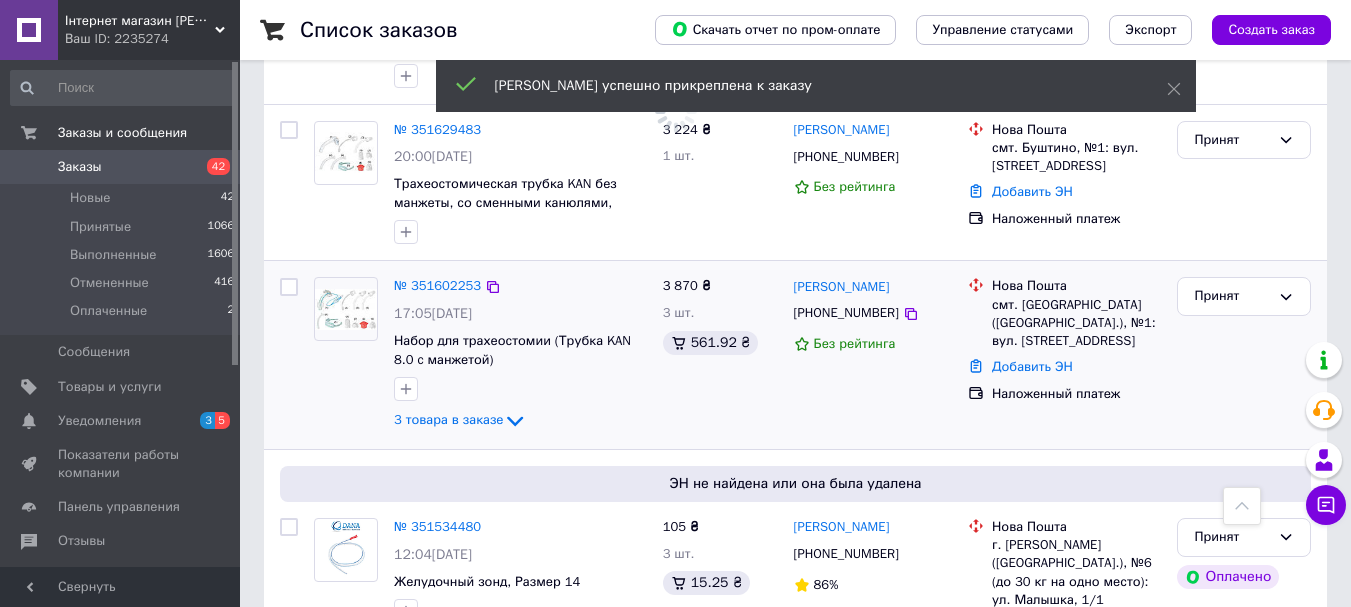 scroll, scrollTop: 800, scrollLeft: 0, axis: vertical 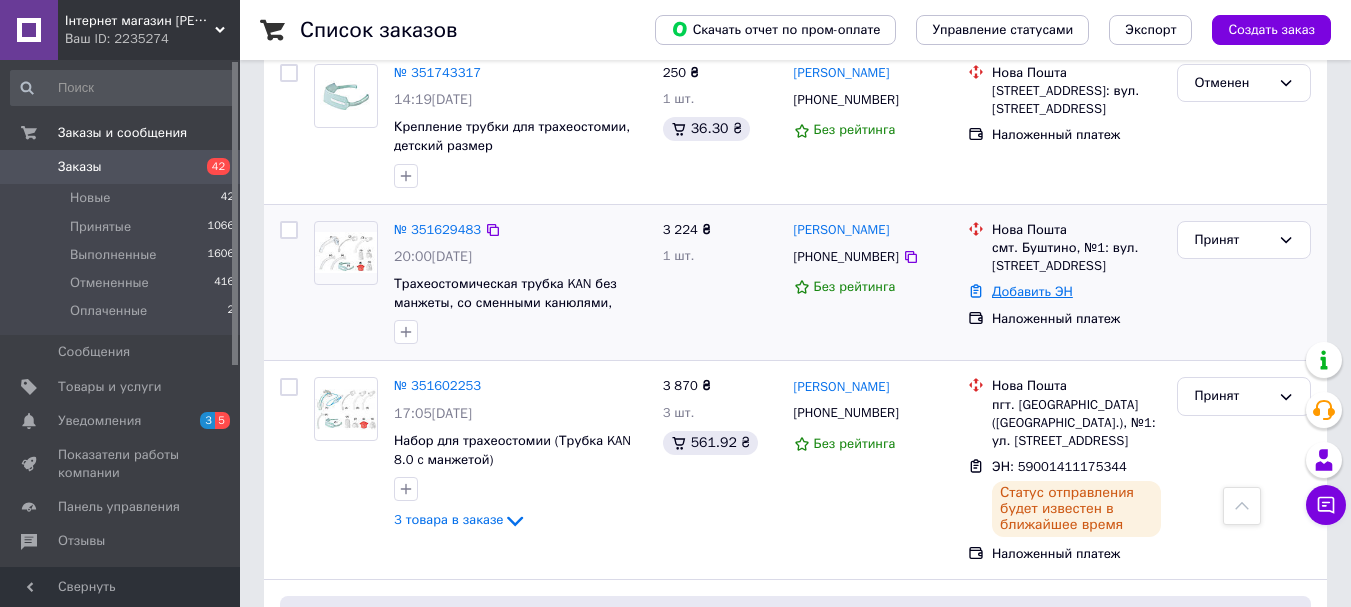 click on "Добавить ЭН" at bounding box center (1032, 291) 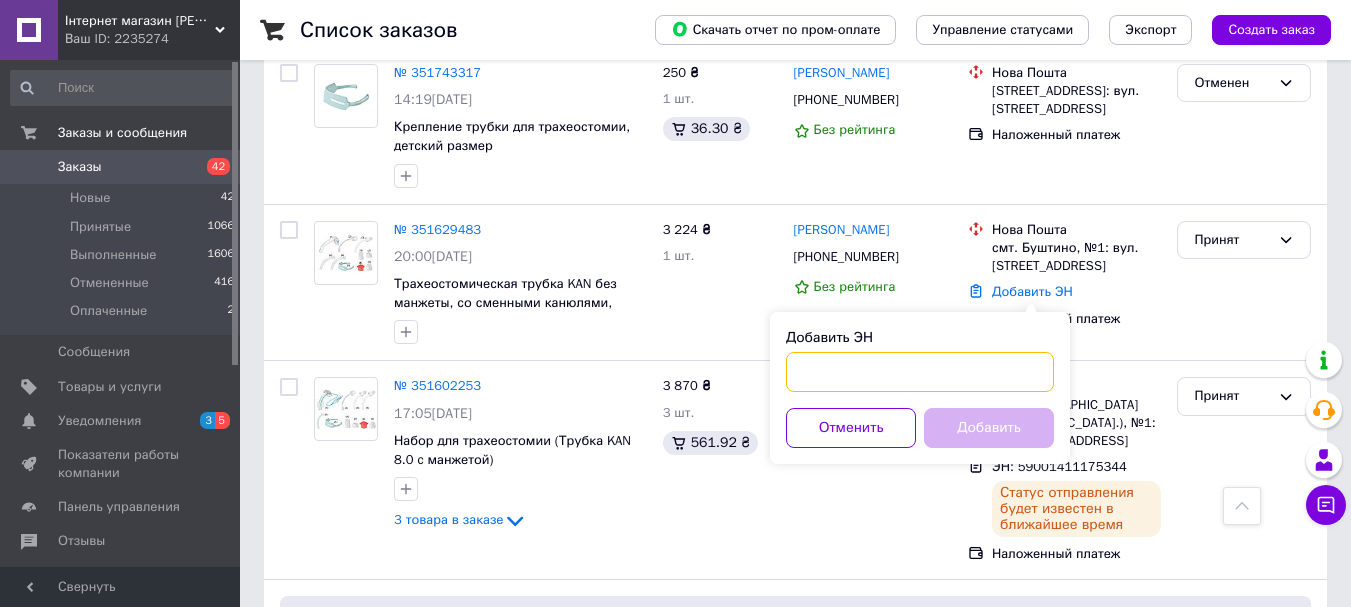 click on "Добавить ЭН" at bounding box center [920, 372] 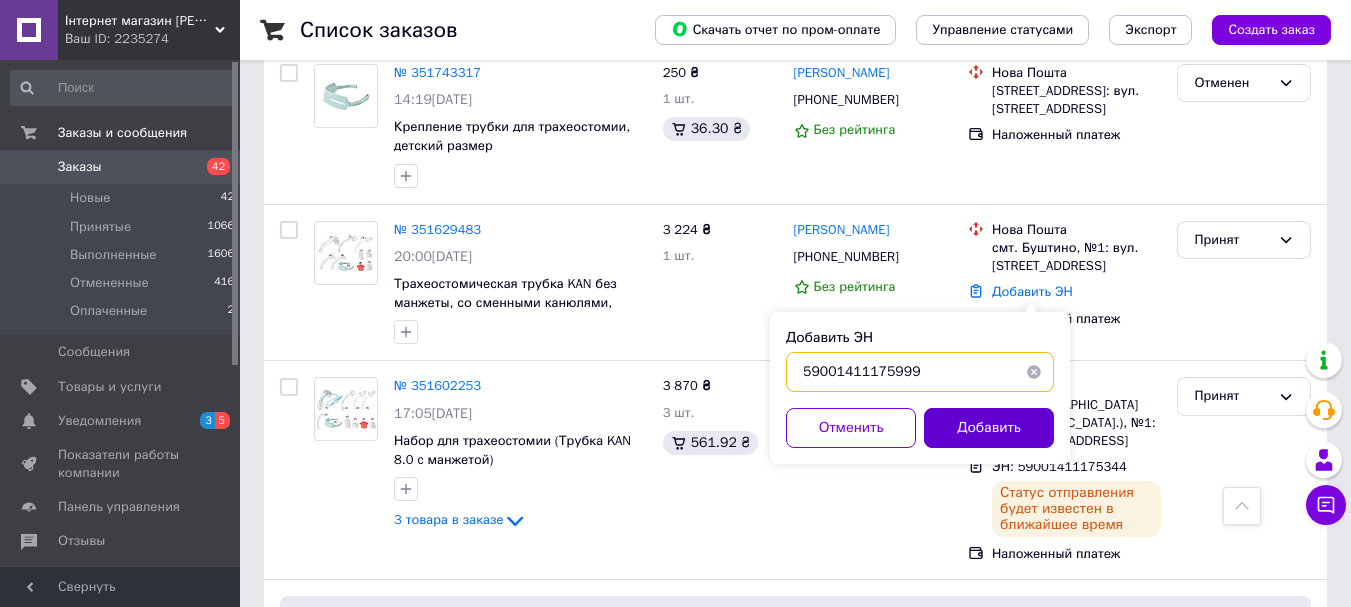 type on "59001411175999" 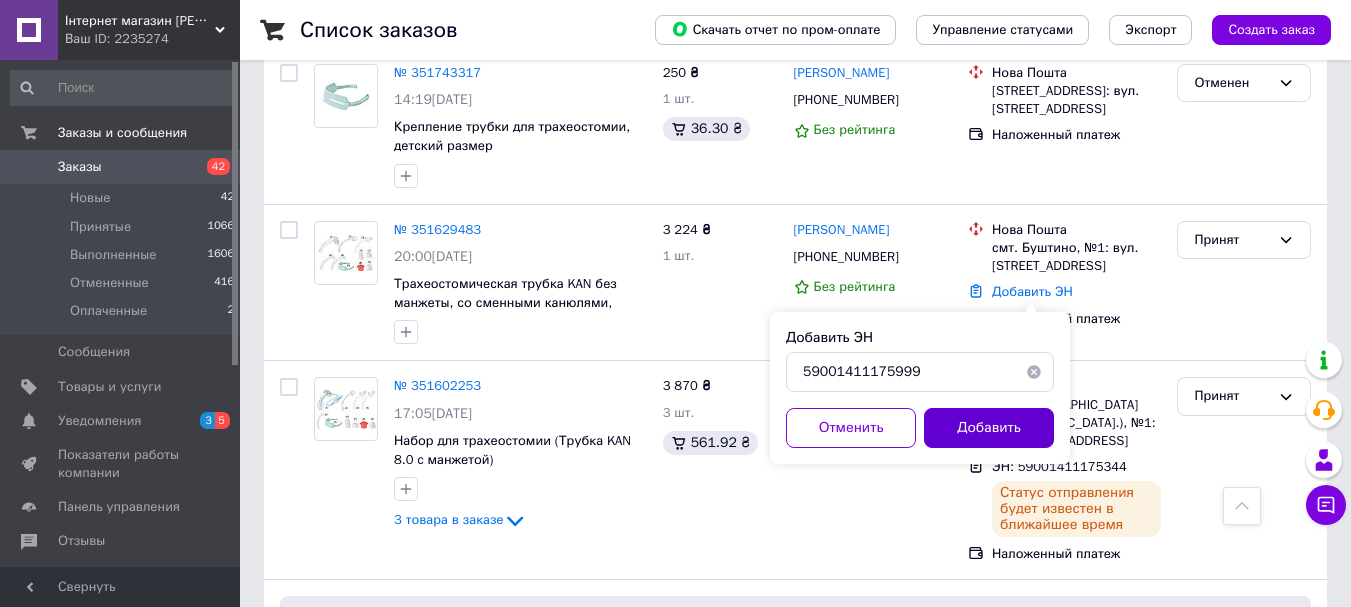 click on "Добавить" at bounding box center (989, 428) 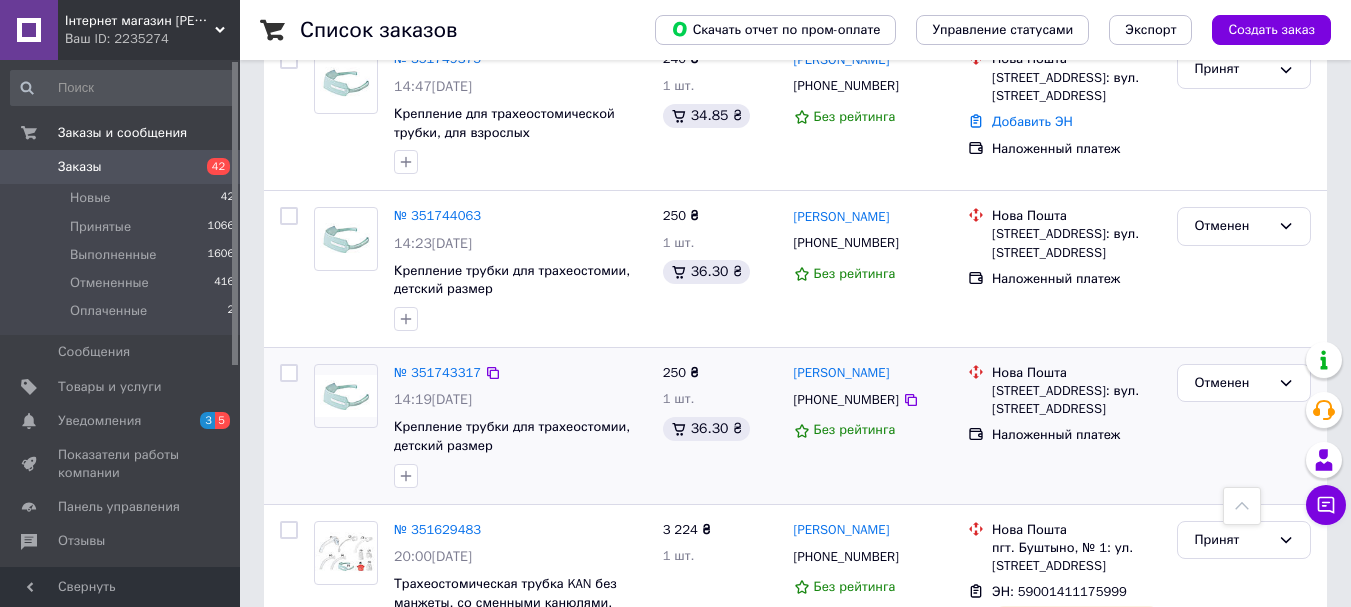 scroll, scrollTop: 400, scrollLeft: 0, axis: vertical 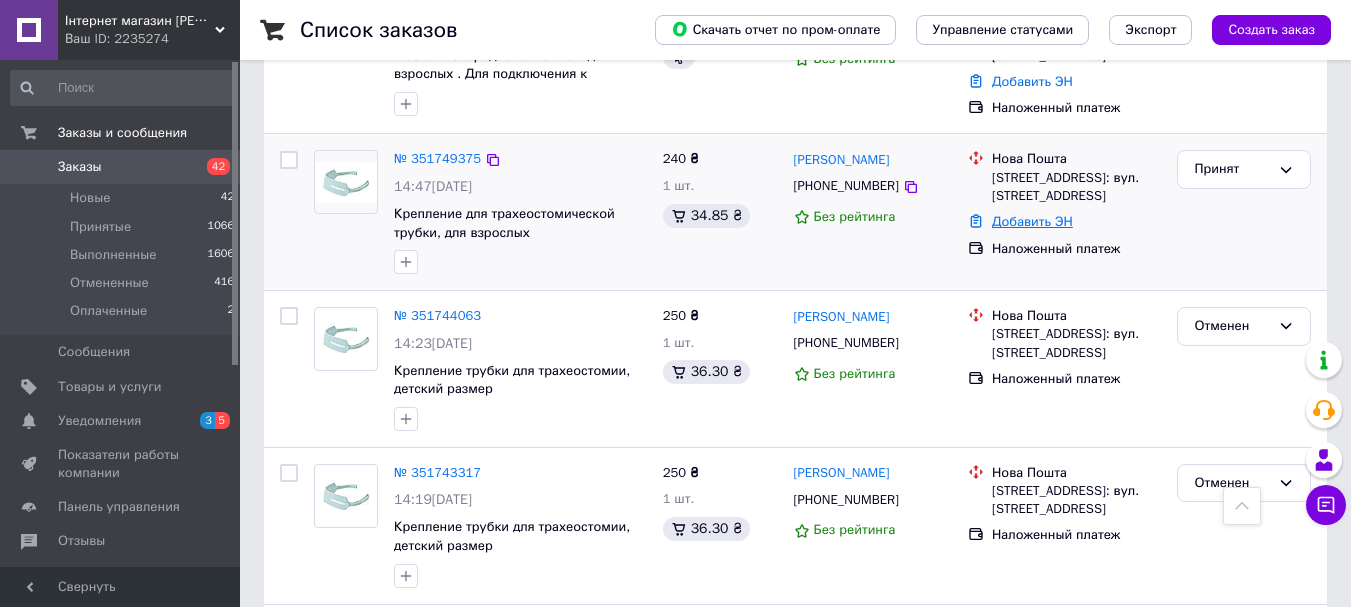click on "Добавить ЭН" at bounding box center [1032, 221] 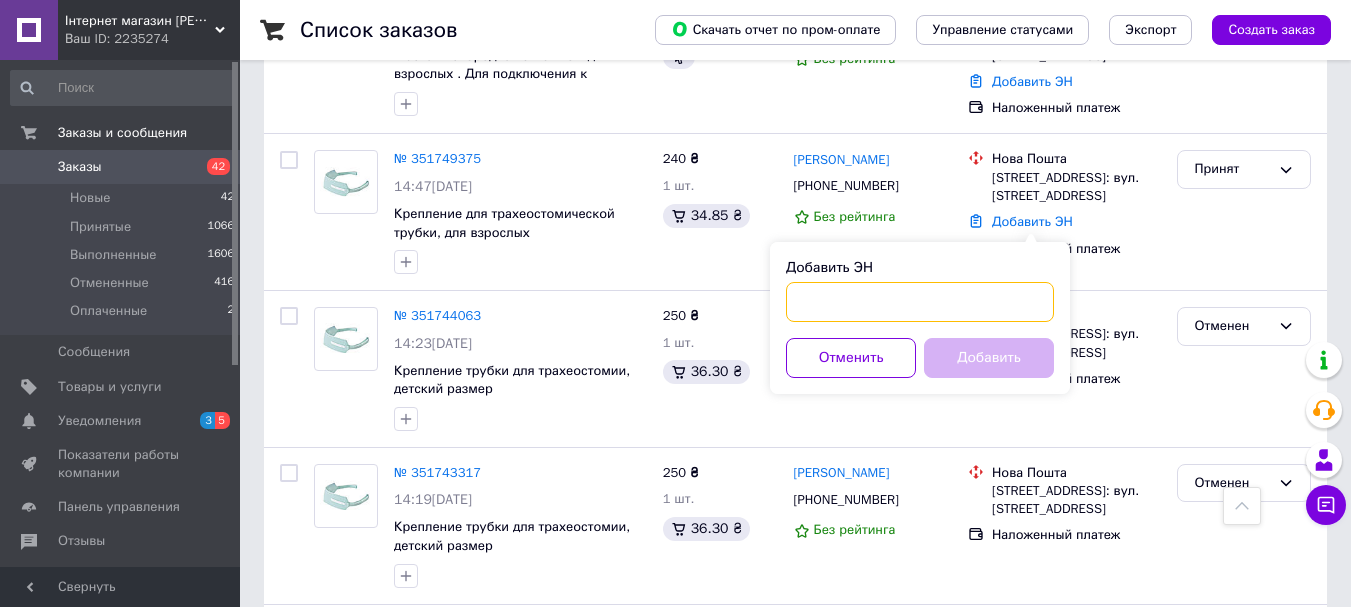 click on "Добавить ЭН" at bounding box center (920, 302) 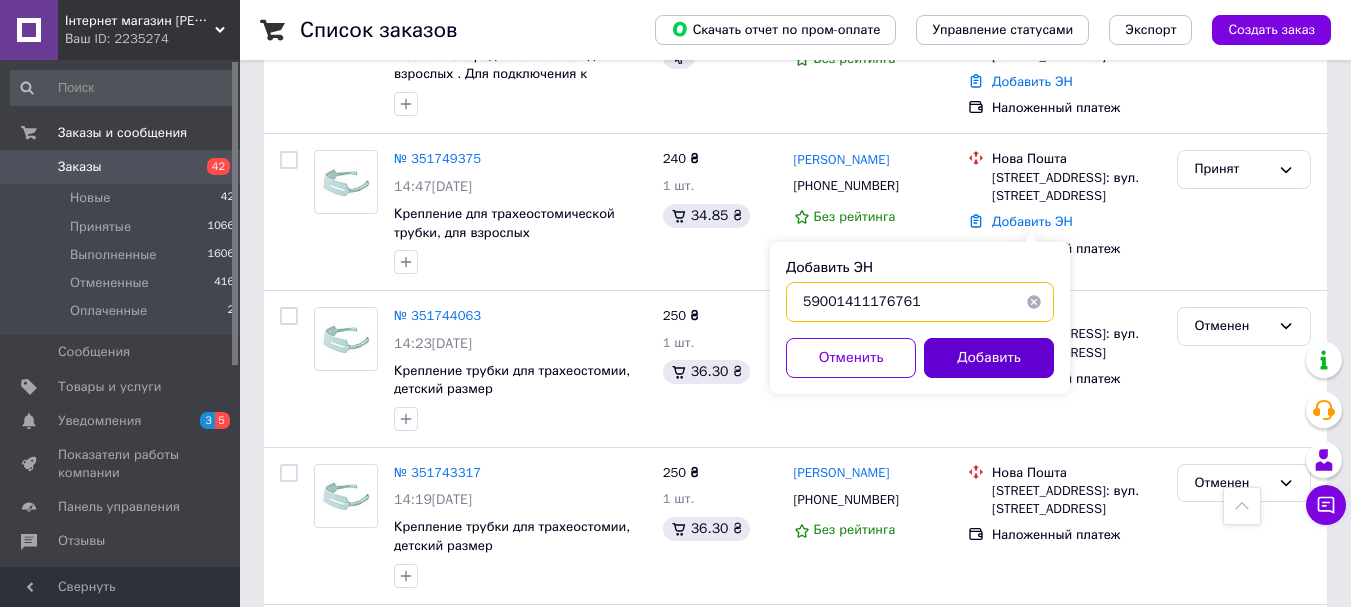 type on "59001411176761" 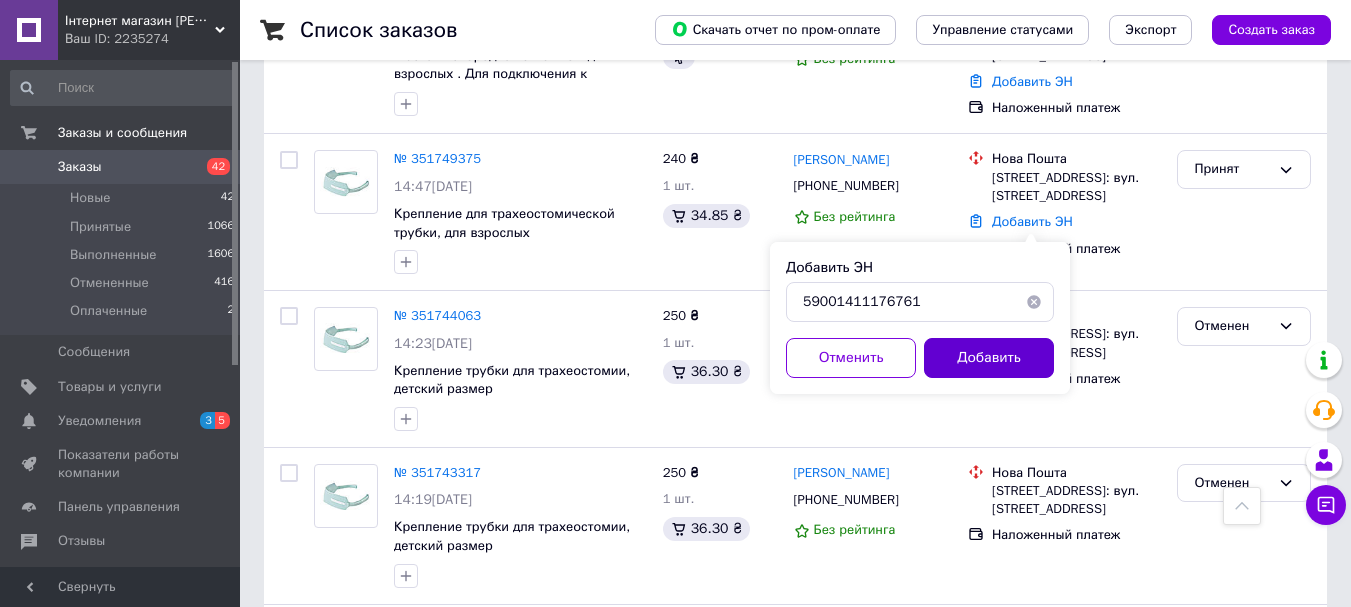 click on "Добавить" at bounding box center (989, 358) 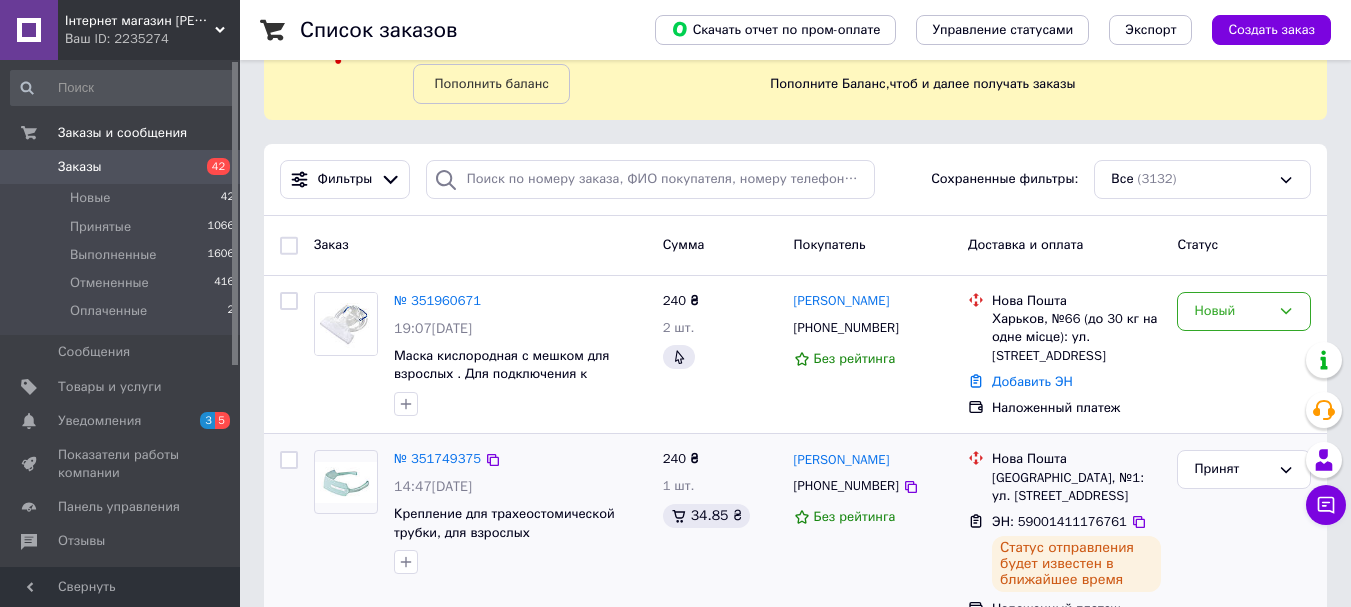 scroll, scrollTop: 200, scrollLeft: 0, axis: vertical 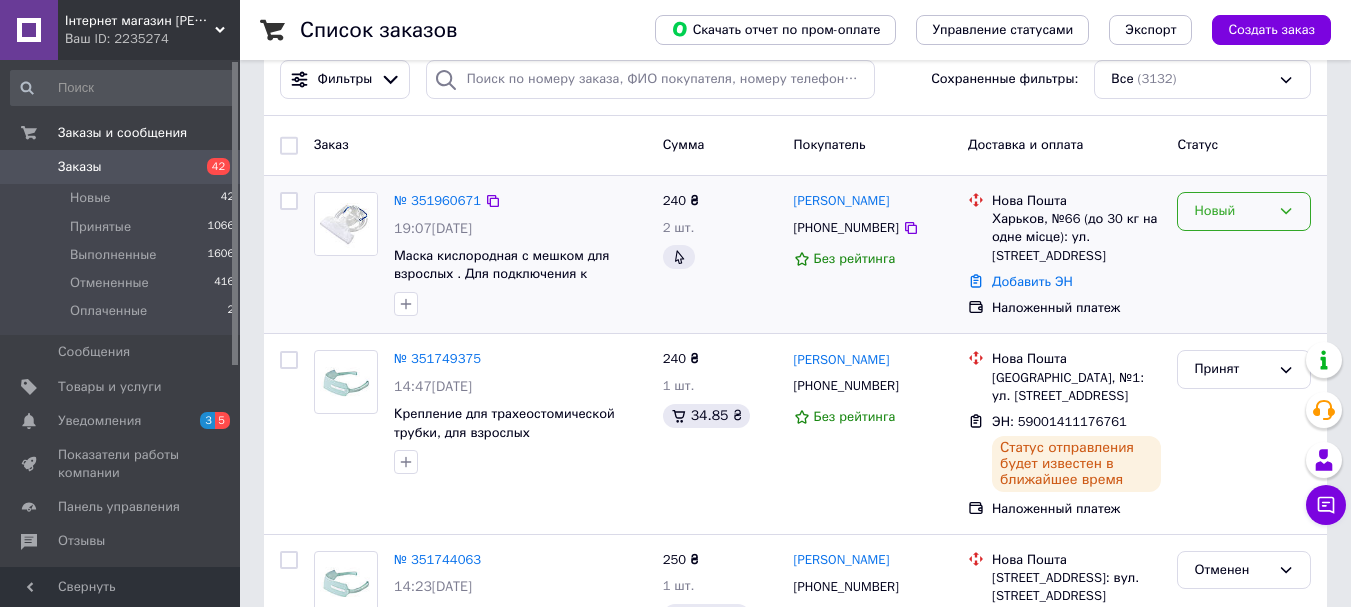 click on "Новый" at bounding box center [1232, 211] 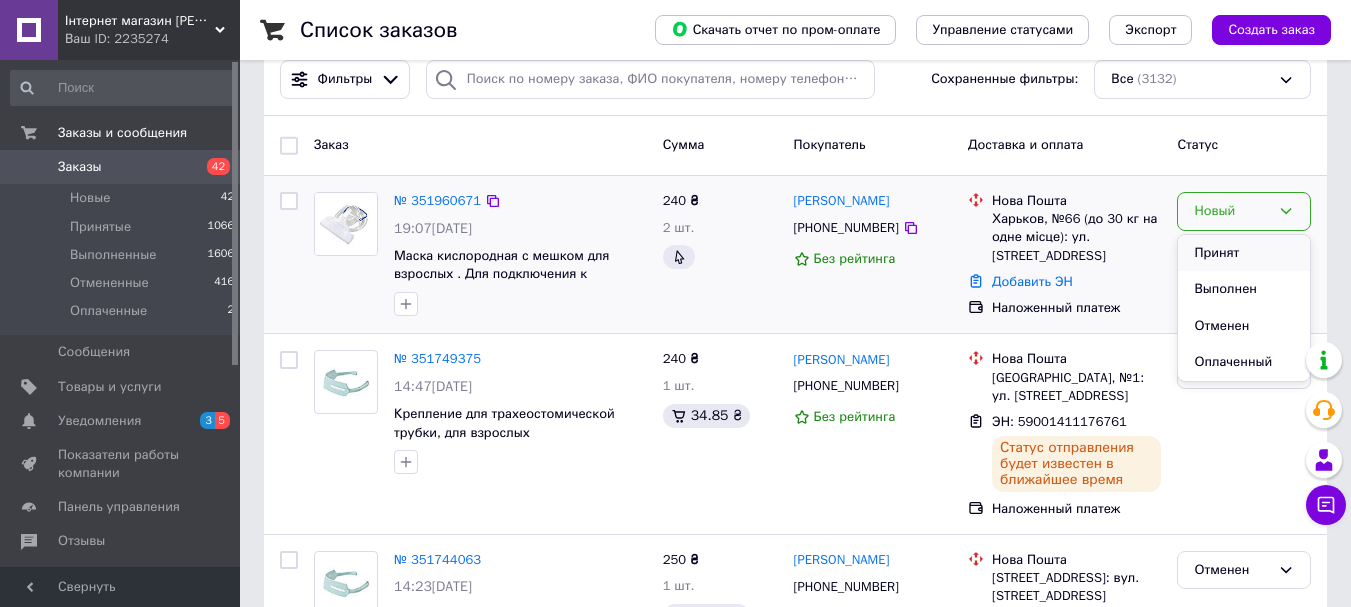 click on "Принят" at bounding box center (1244, 253) 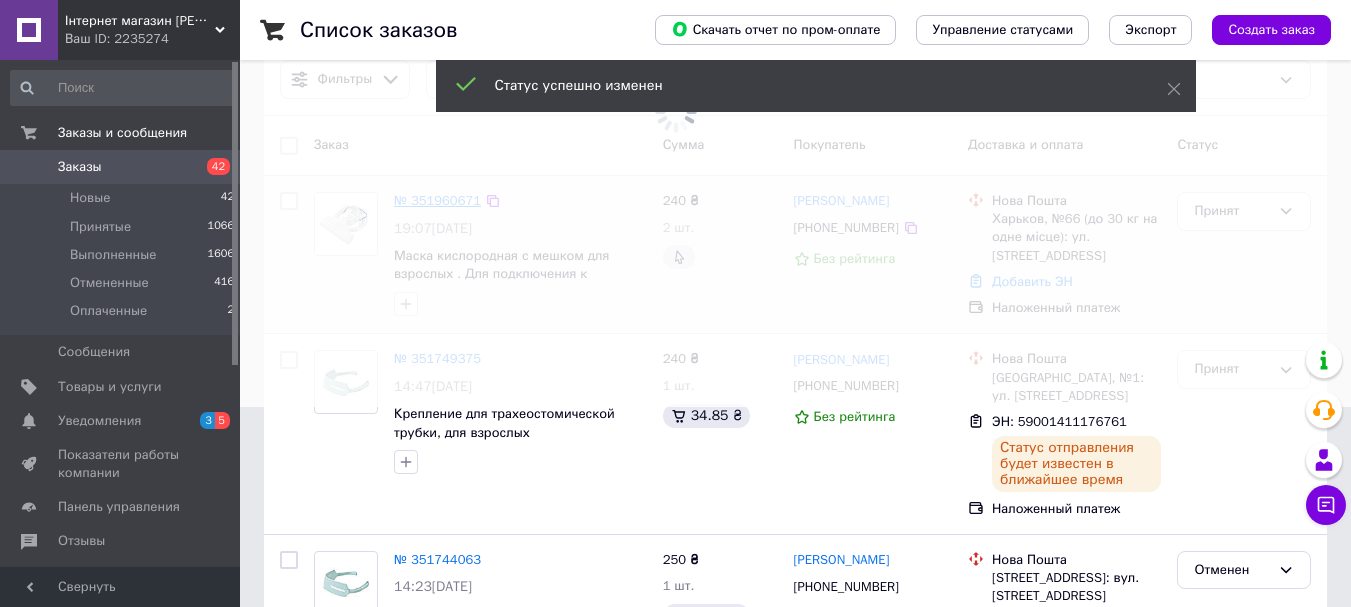 click at bounding box center (675, 103) 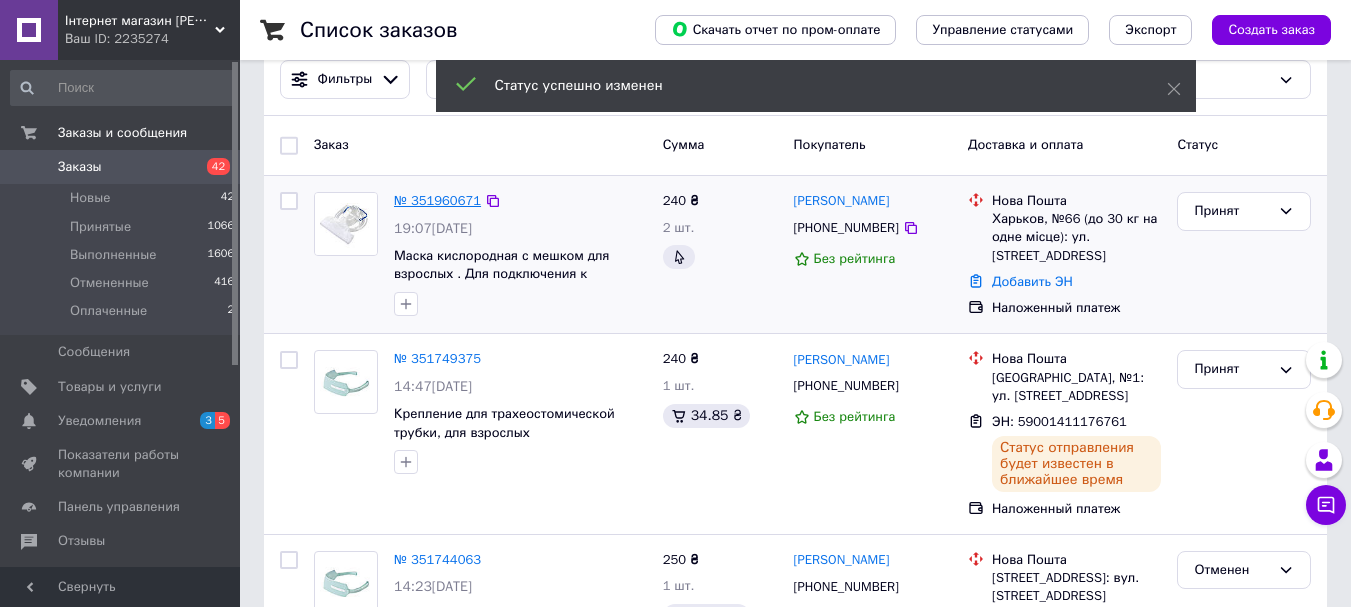 click on "№ 351960671" at bounding box center (437, 200) 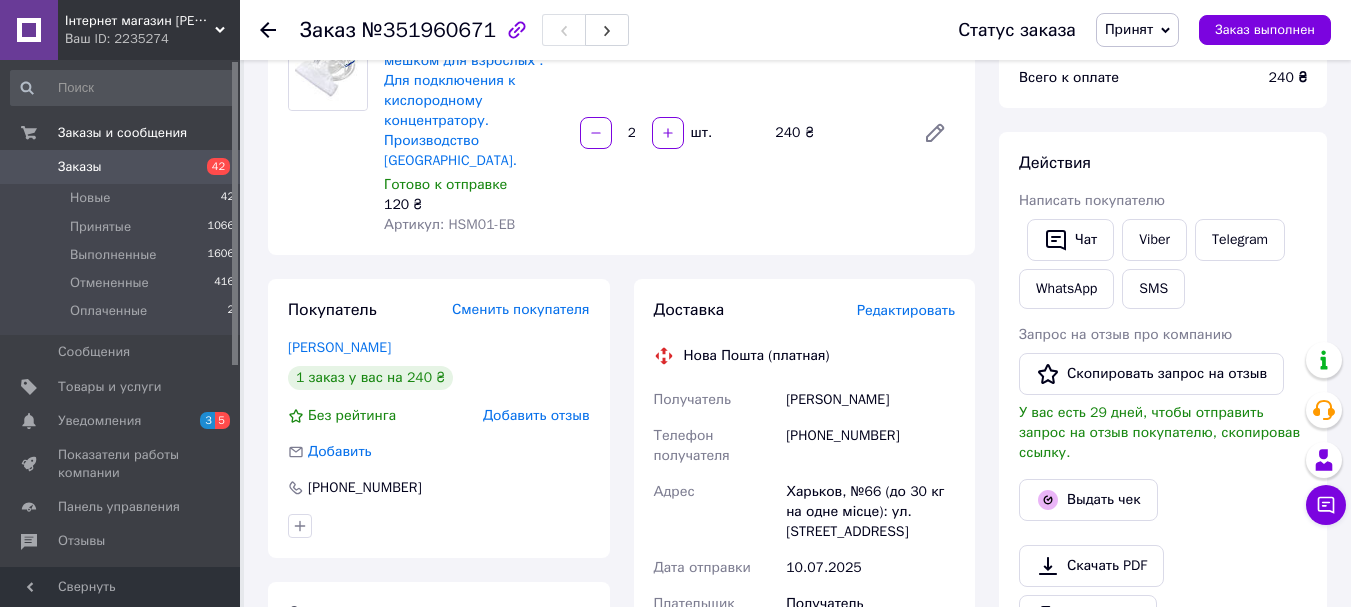 click on "[PERSON_NAME]" at bounding box center (870, 400) 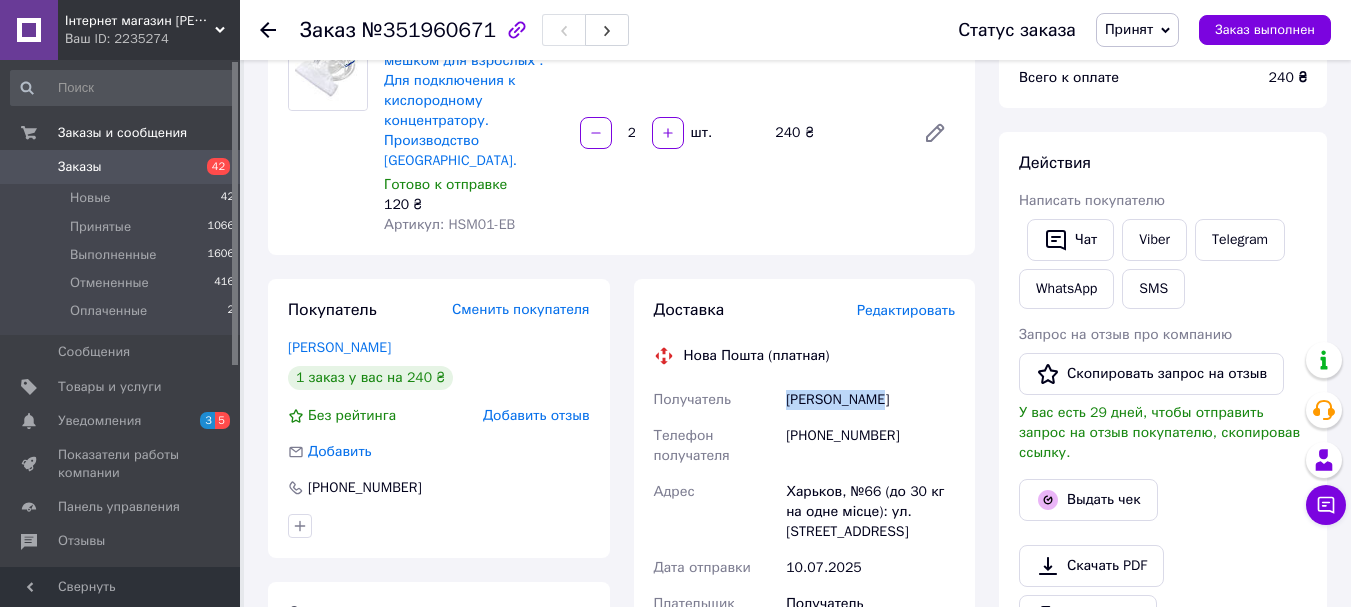 click on "[PERSON_NAME]" at bounding box center (870, 400) 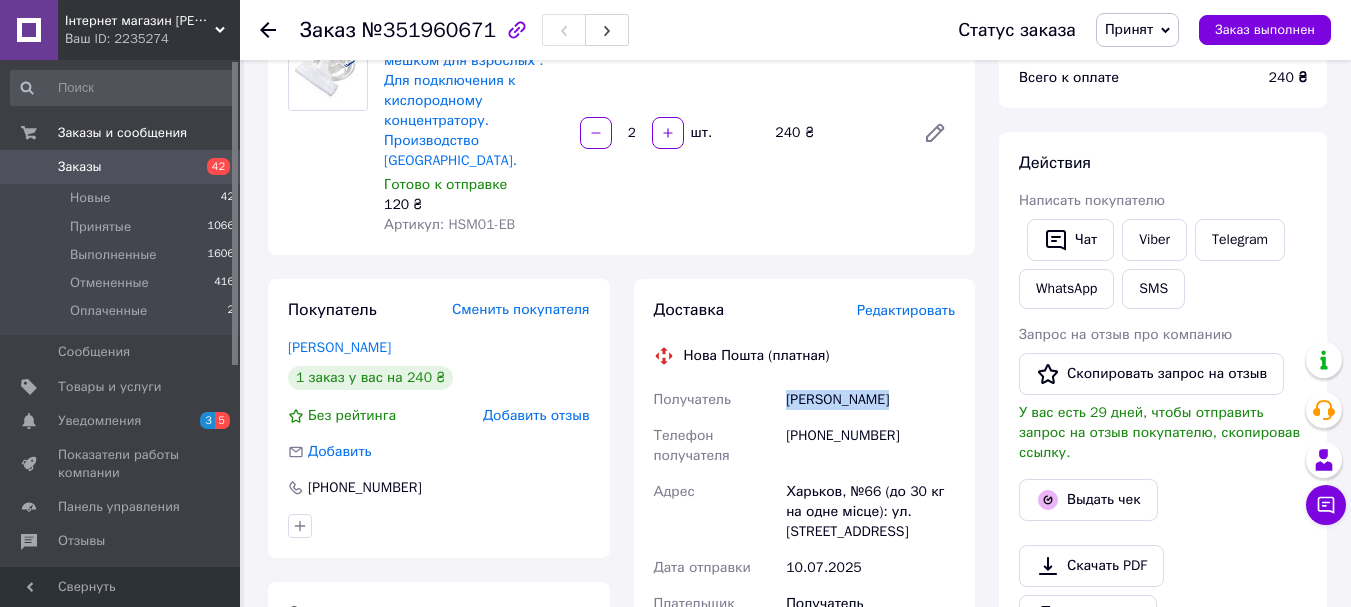 click on "[PERSON_NAME]" at bounding box center (870, 400) 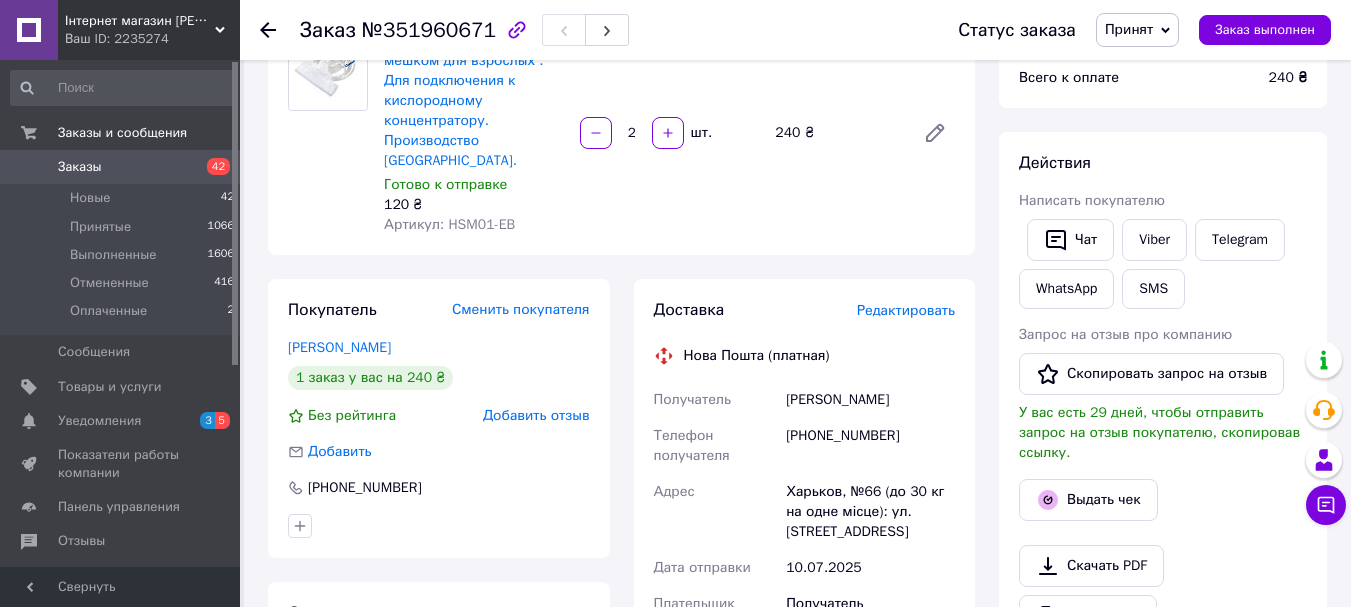 click on "Харьков, №66 (до 30 кг на одне місце): ул. [STREET_ADDRESS]" at bounding box center (870, 512) 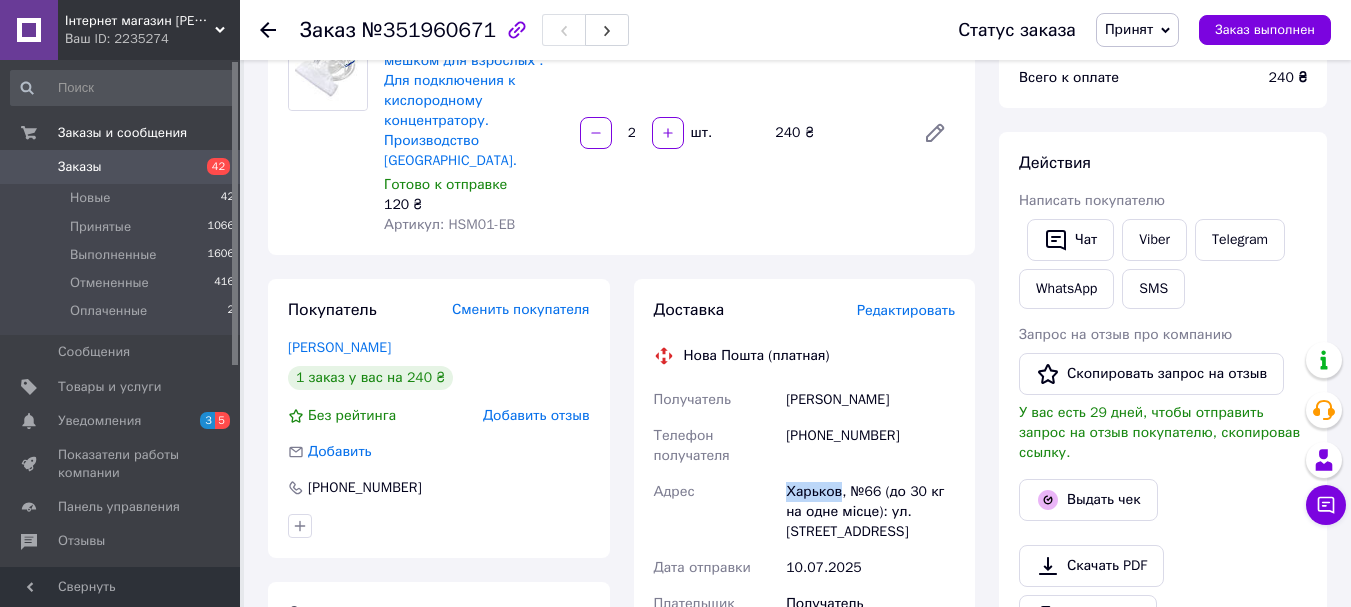 click on "Харьков, №66 (до 30 кг на одне місце): ул. [STREET_ADDRESS]" at bounding box center (870, 512) 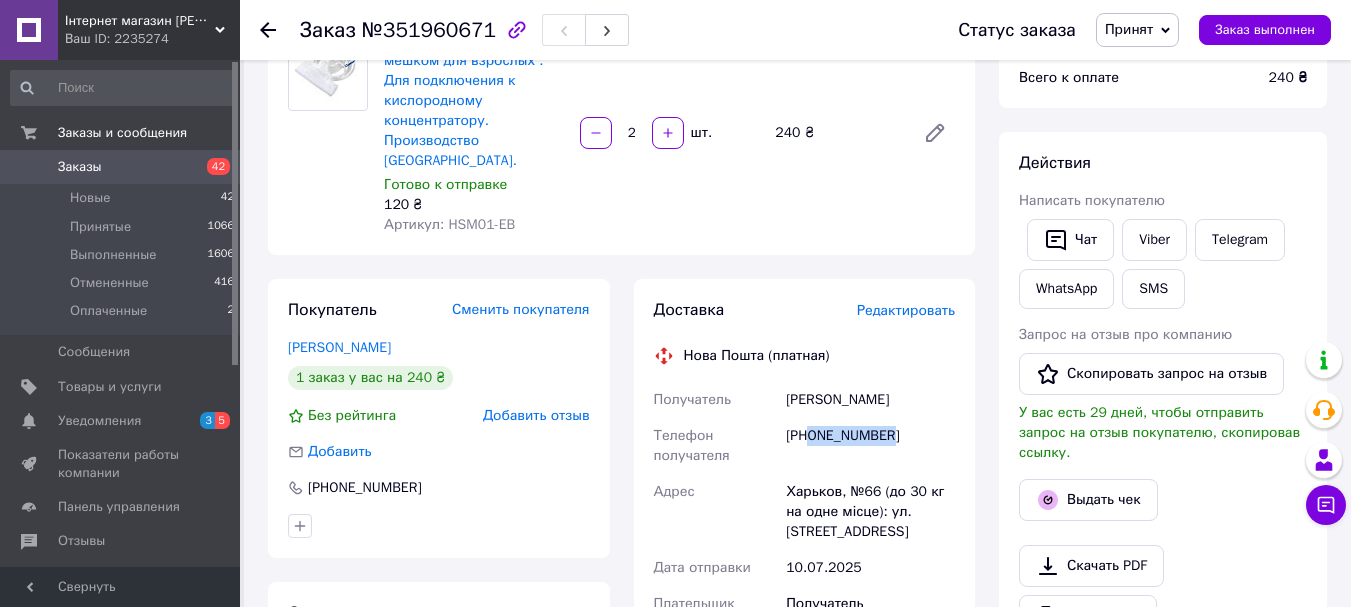 drag, startPoint x: 813, startPoint y: 417, endPoint x: 908, endPoint y: 416, distance: 95.005264 